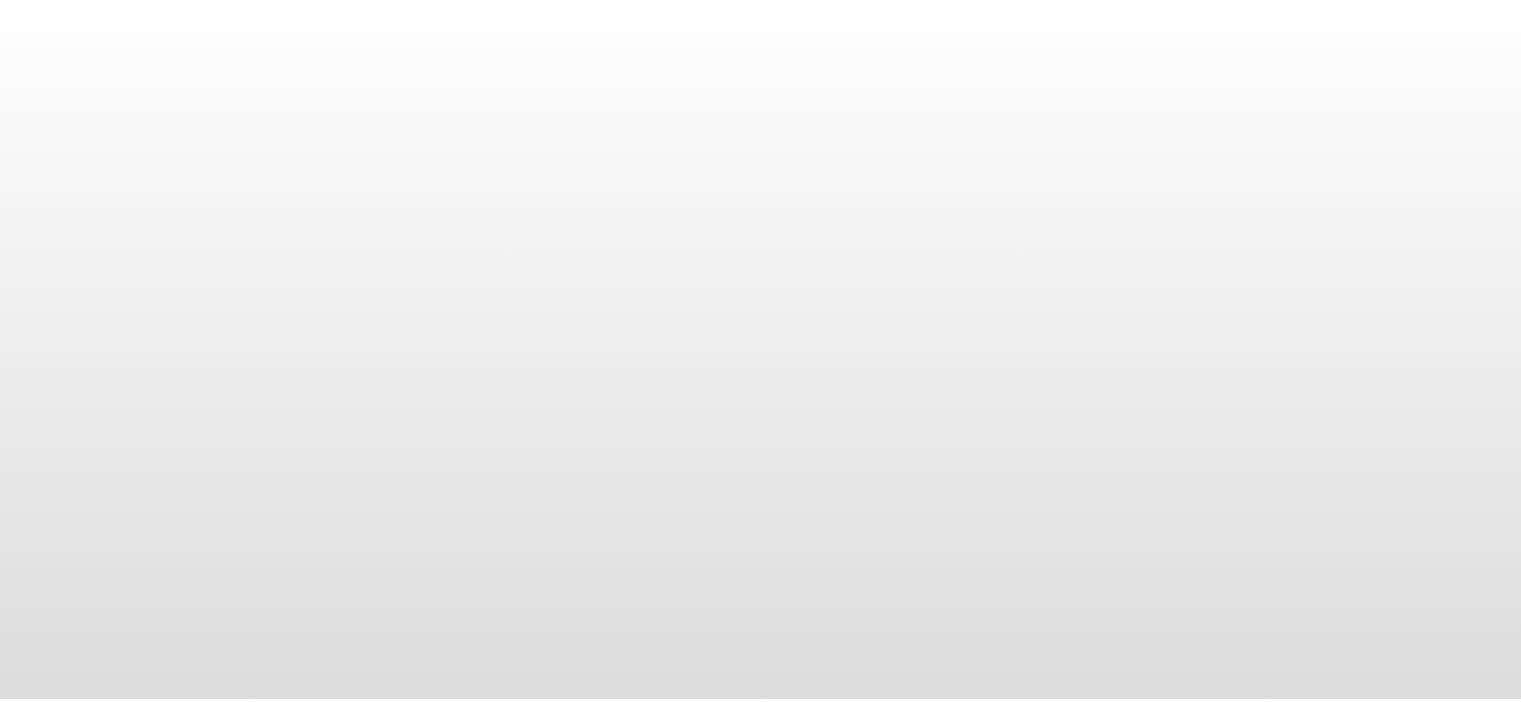 scroll, scrollTop: 0, scrollLeft: 0, axis: both 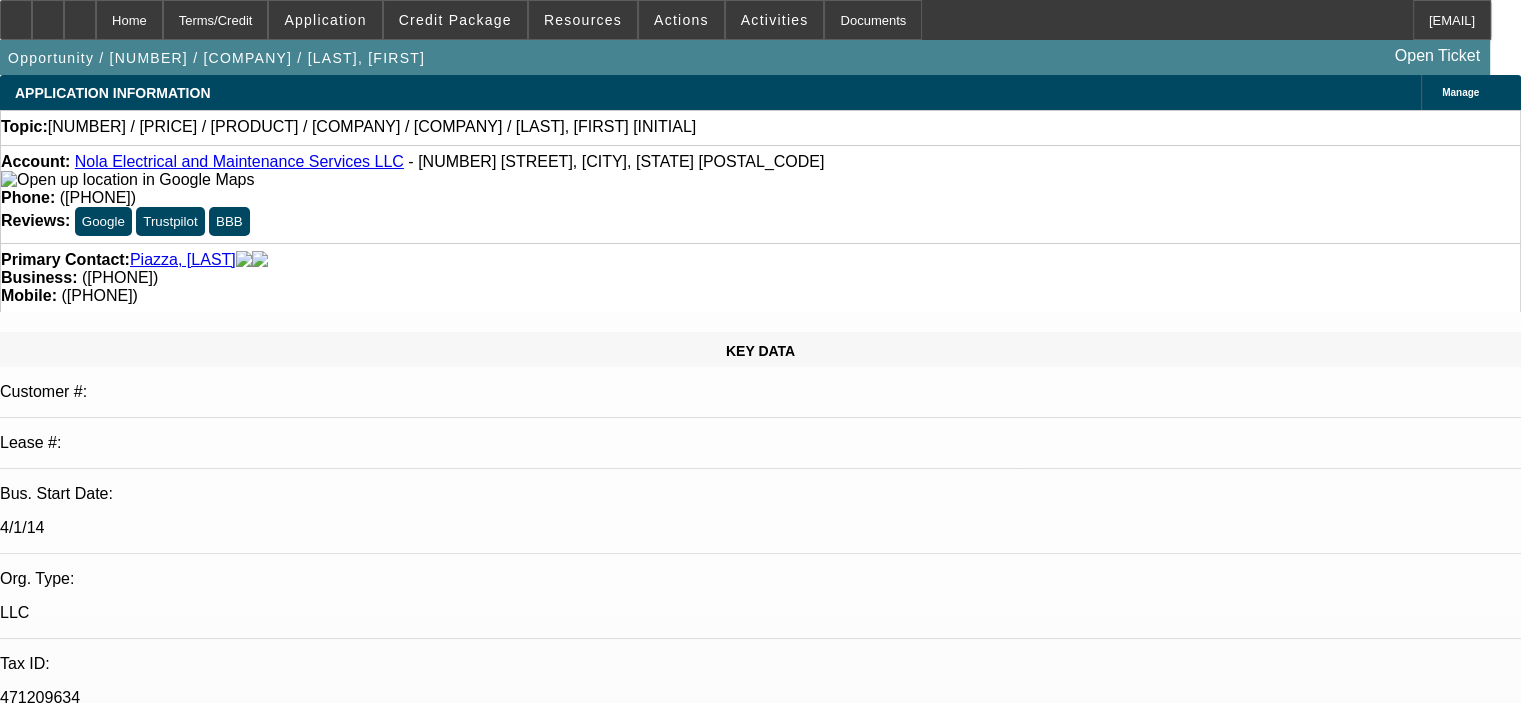 select on "0.1" 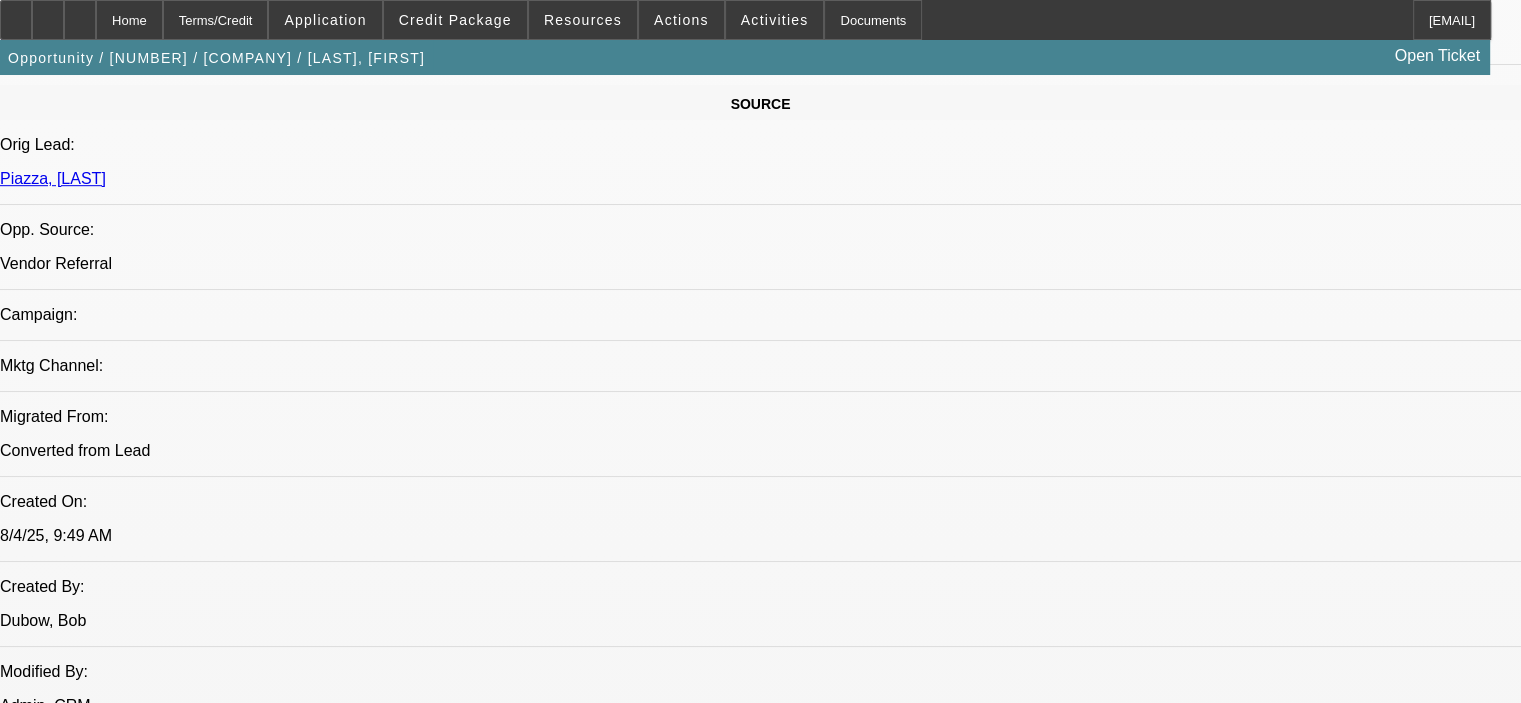scroll, scrollTop: 1163, scrollLeft: 0, axis: vertical 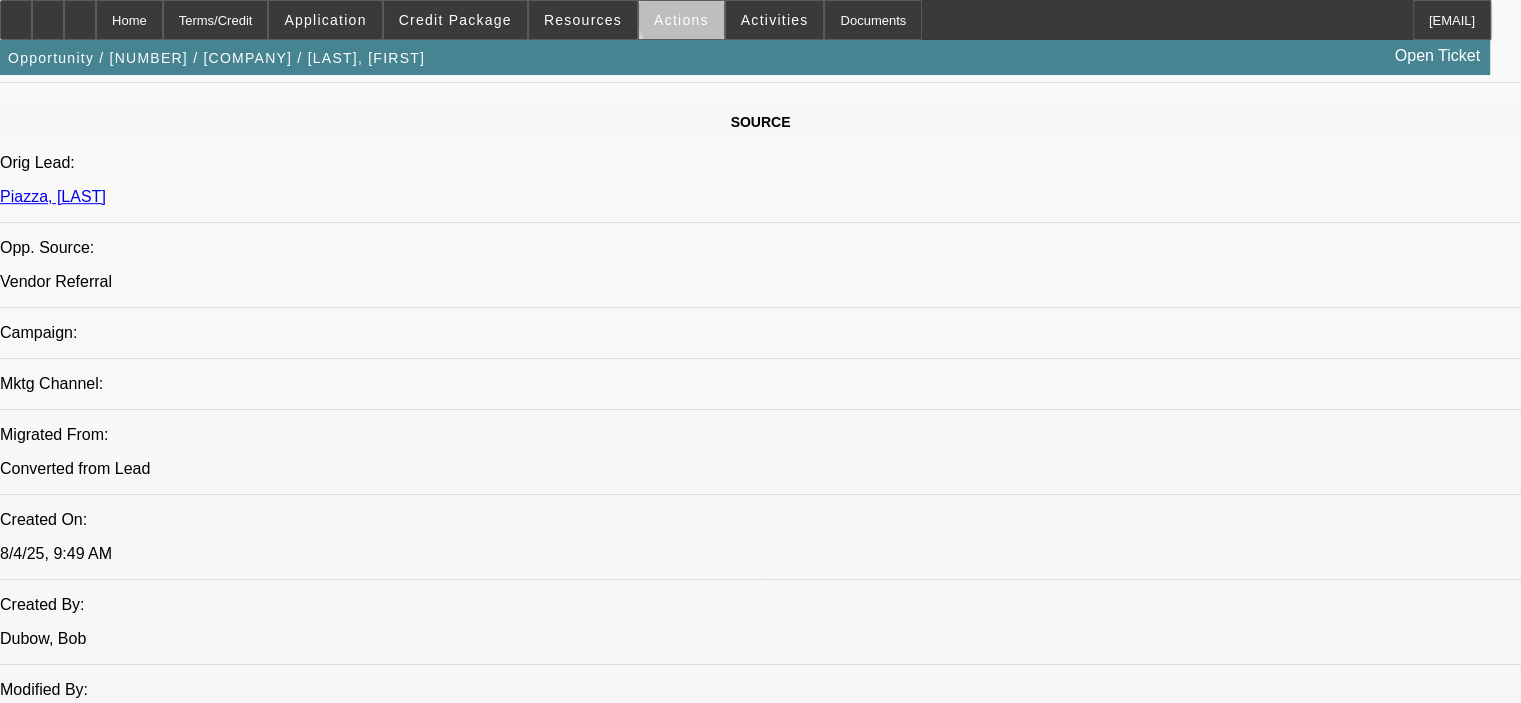 click on "Actions" at bounding box center (681, 20) 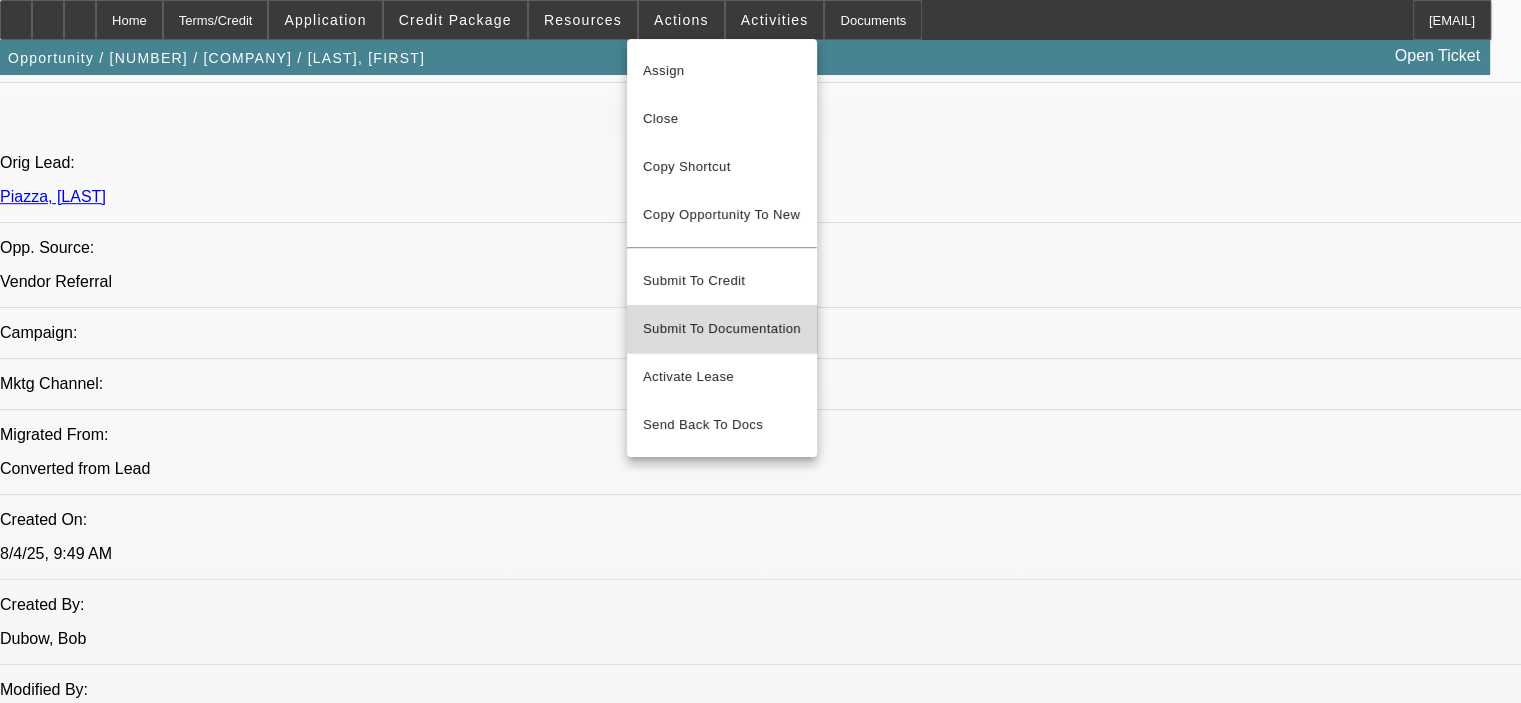 click on "Submit To Documentation" at bounding box center (722, 329) 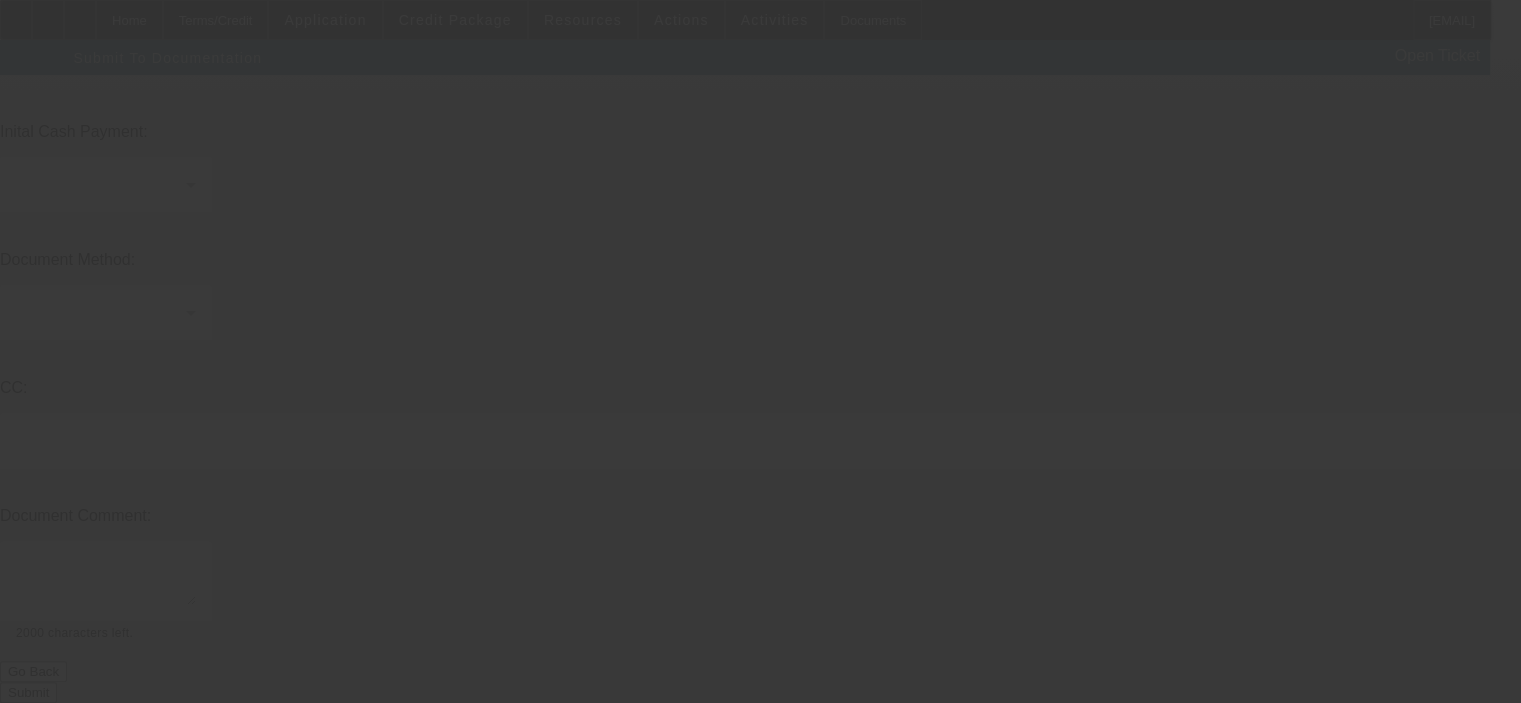 scroll, scrollTop: 0, scrollLeft: 0, axis: both 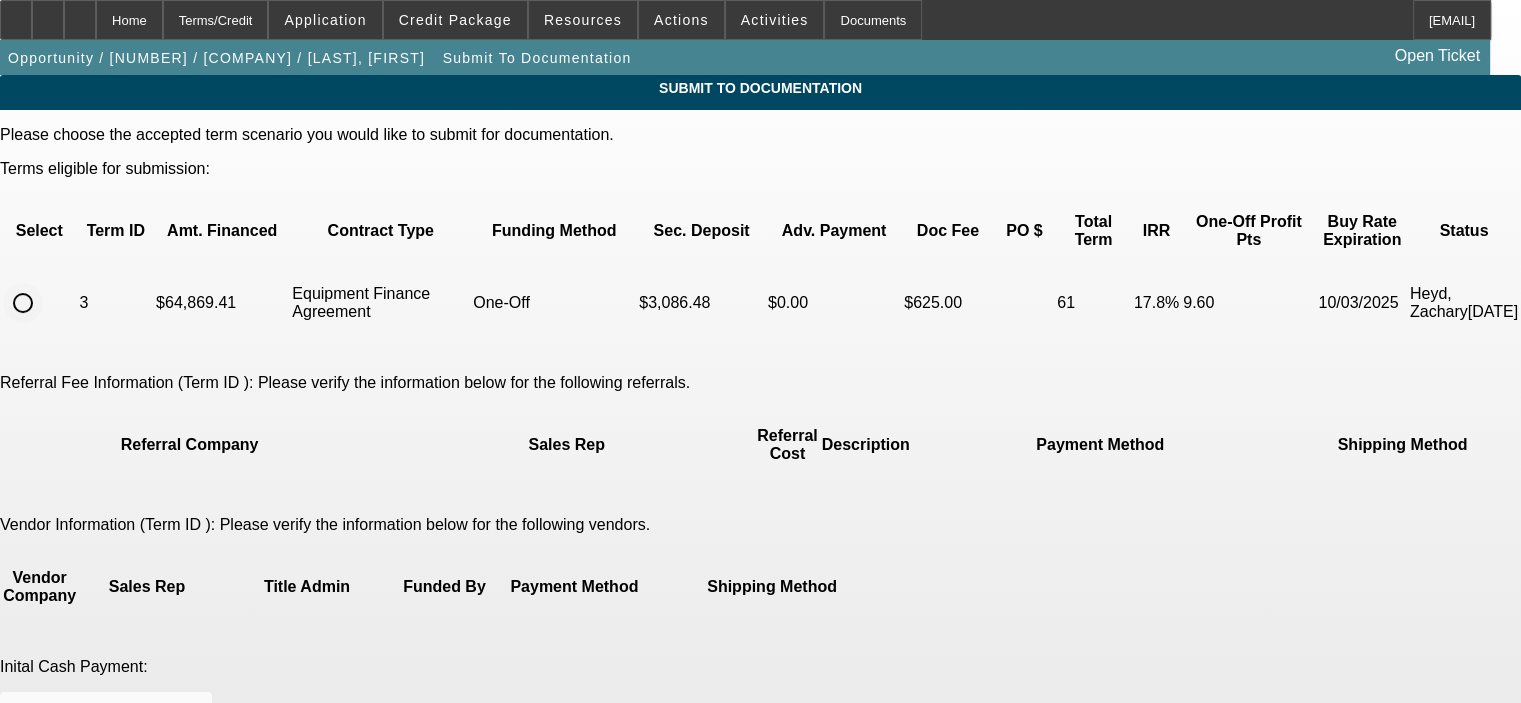 click at bounding box center [23, 303] 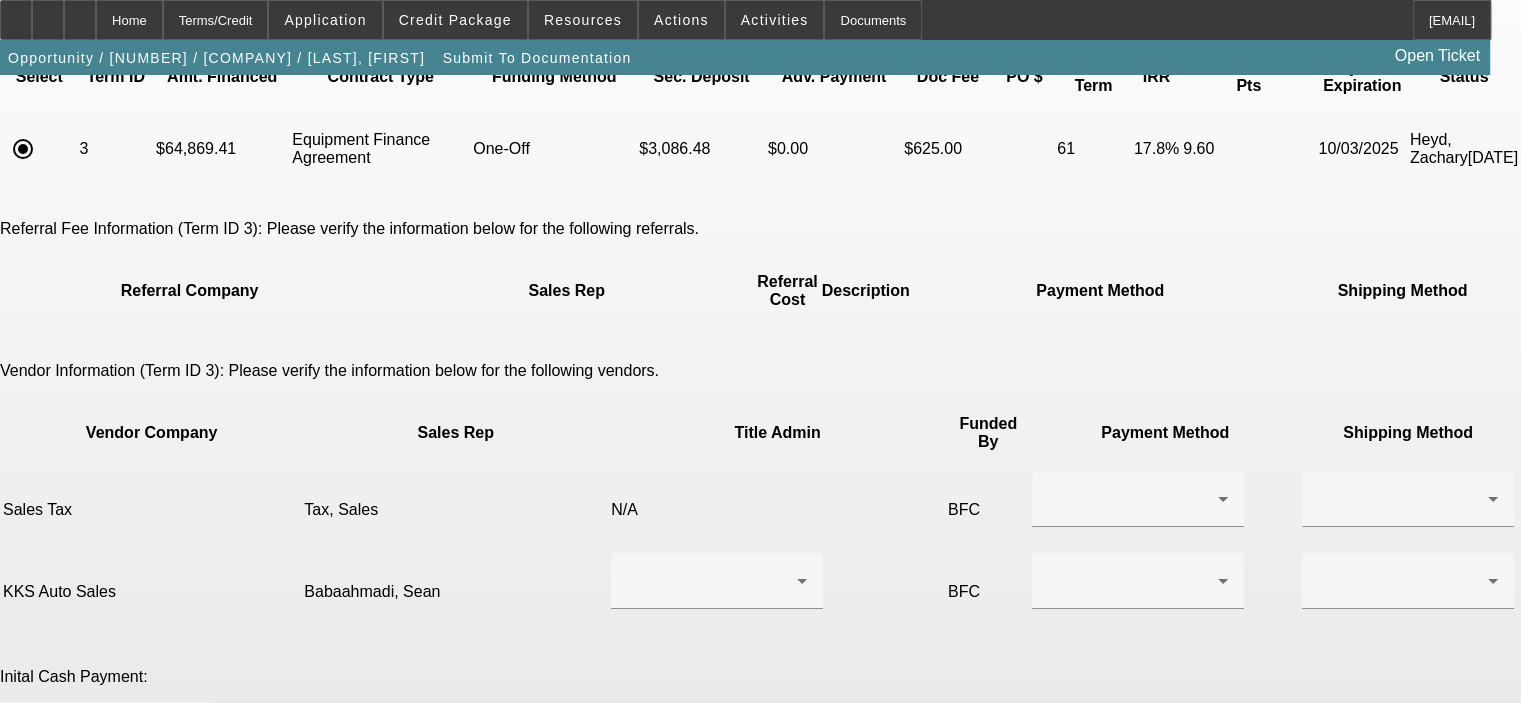 scroll, scrollTop: 200, scrollLeft: 0, axis: vertical 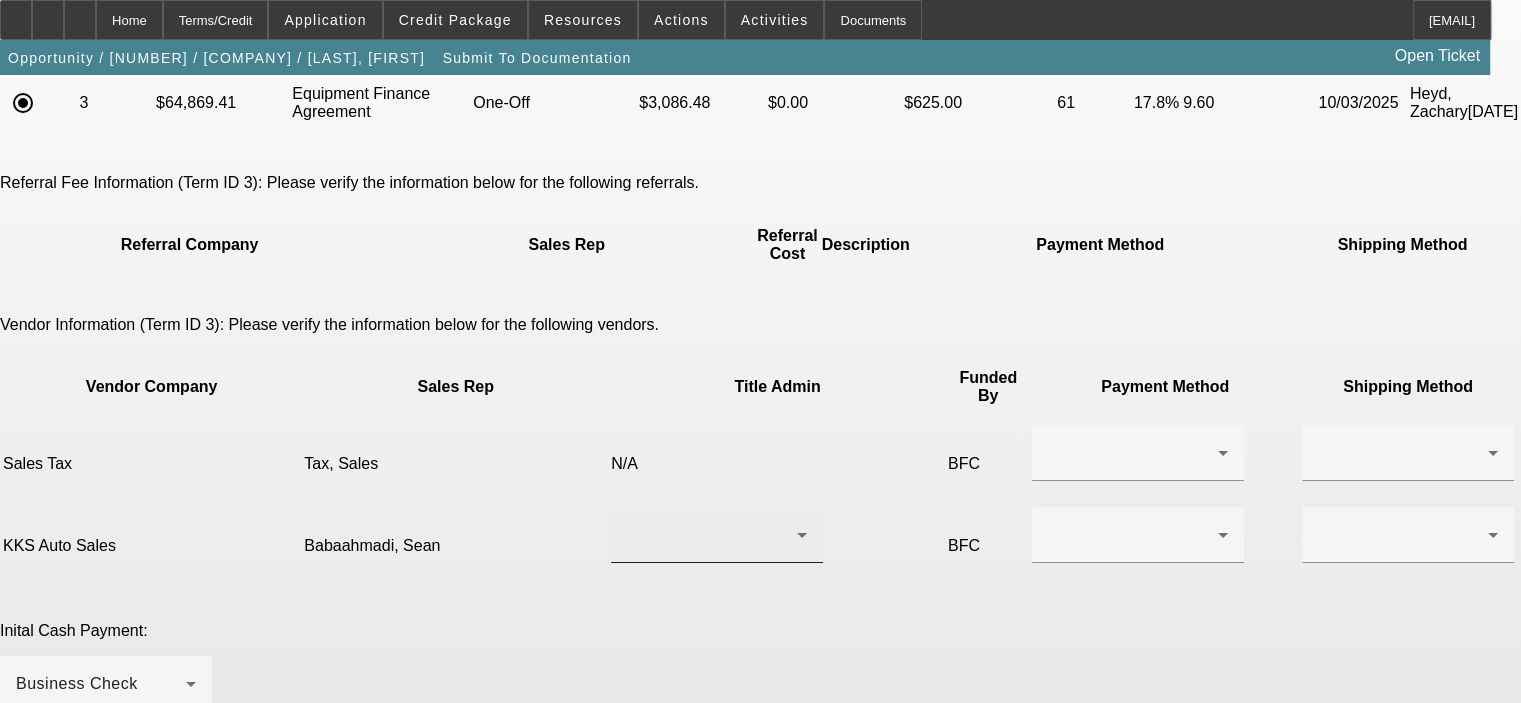 click at bounding box center (712, 535) 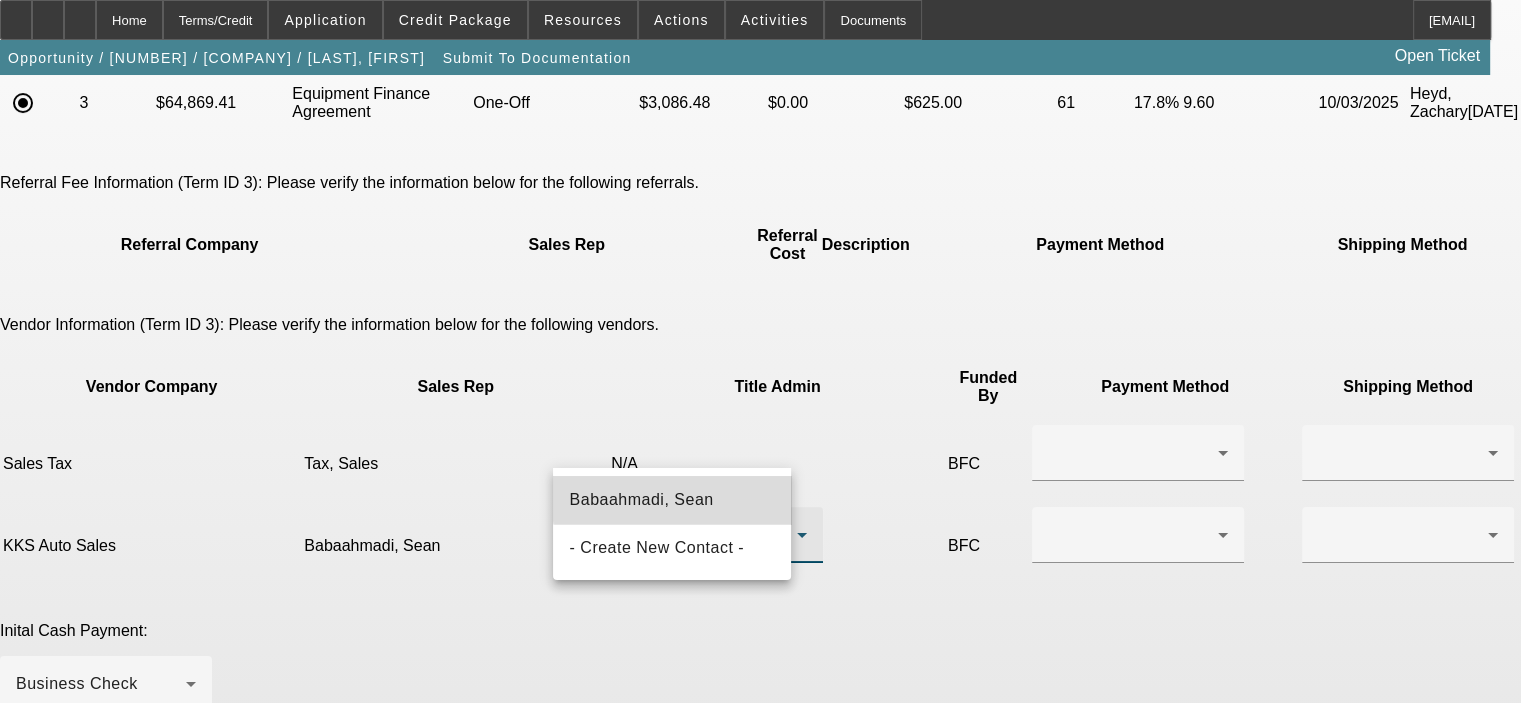 click on "Babaahmadi, Sean" at bounding box center [671, 500] 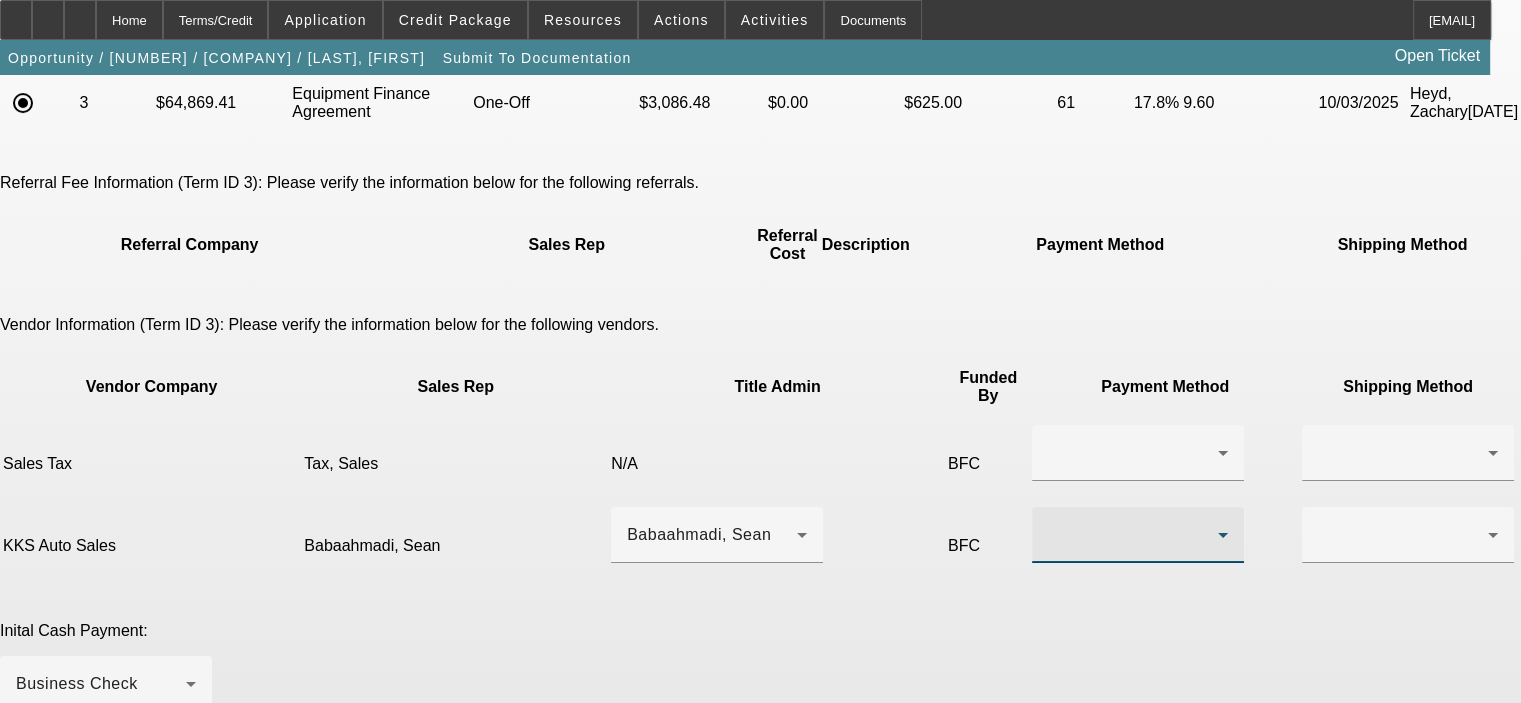 click at bounding box center [1133, 535] 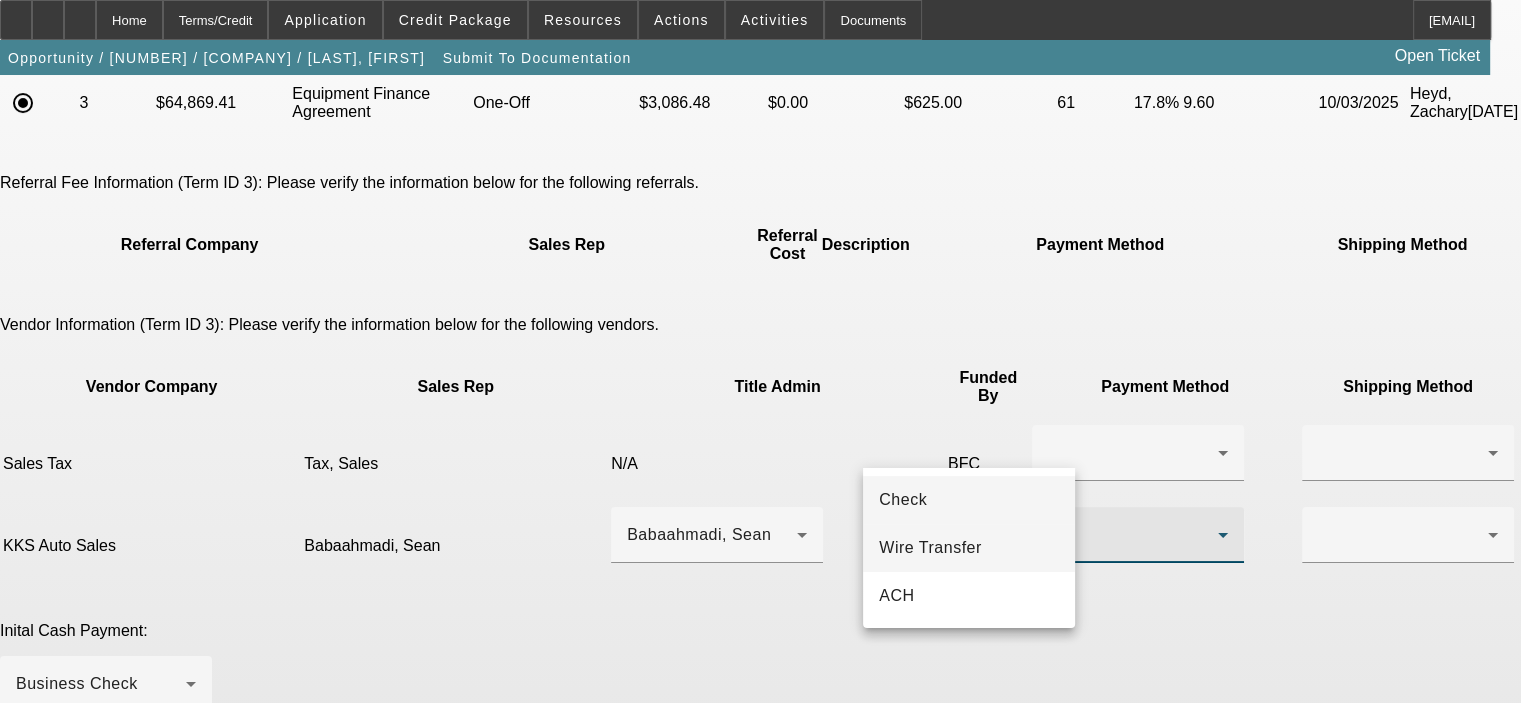 click on "Wire Transfer" at bounding box center [930, 548] 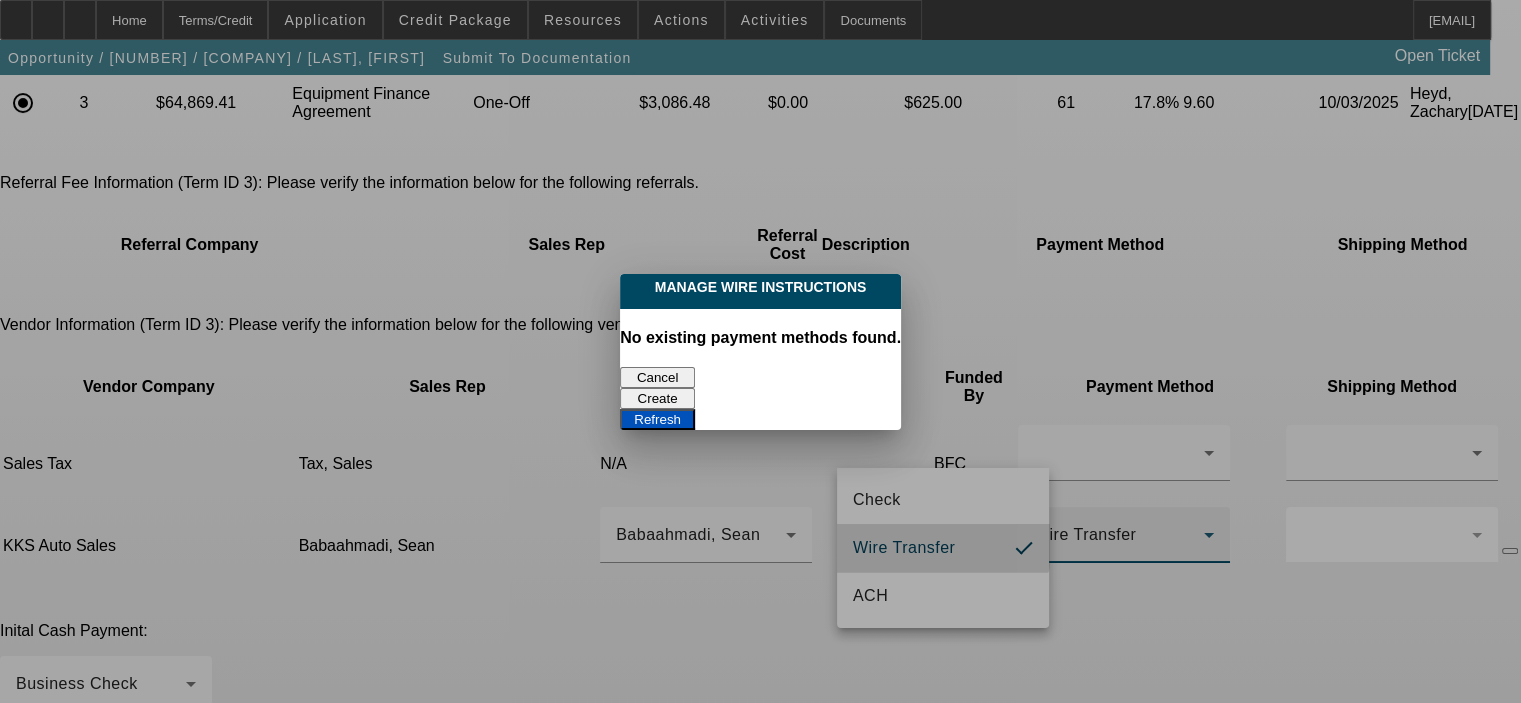 scroll, scrollTop: 0, scrollLeft: 0, axis: both 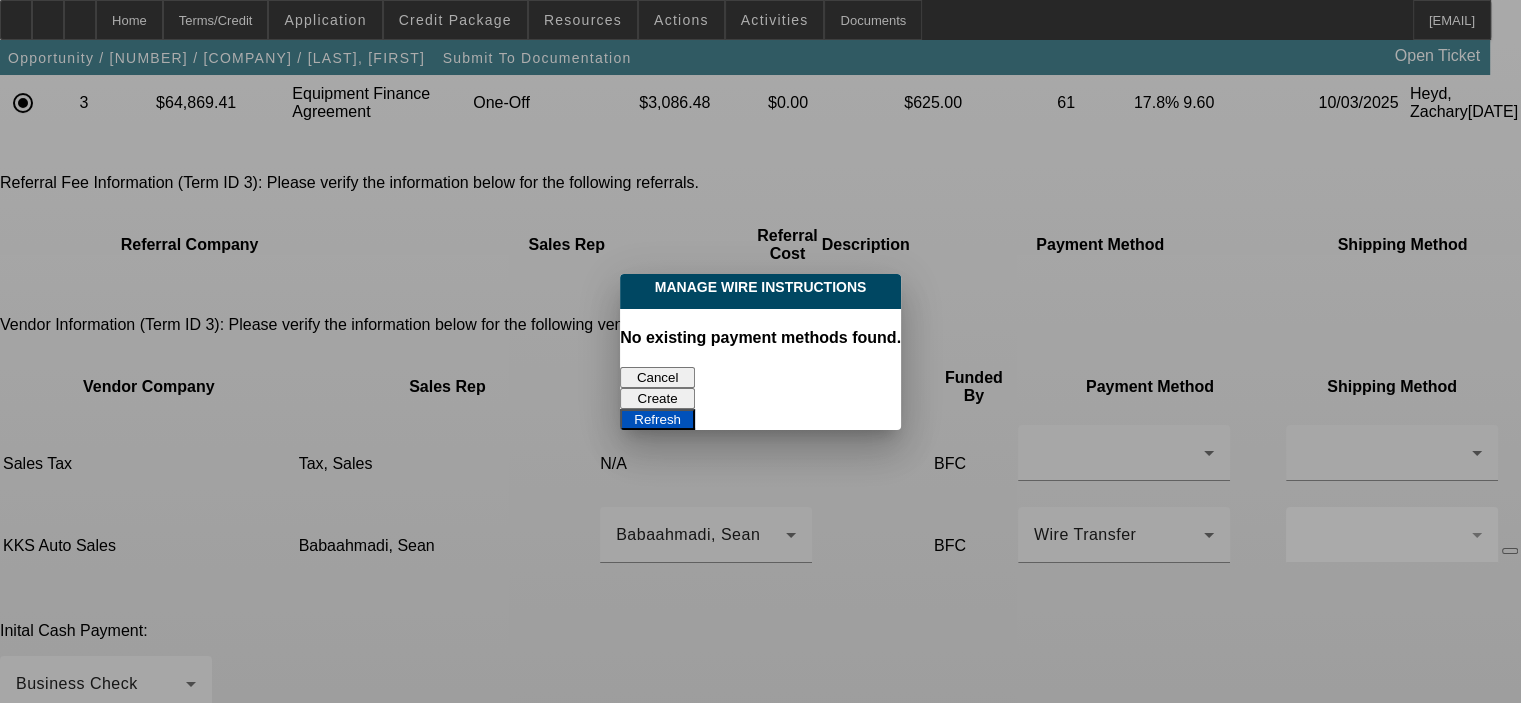 click on "Refresh" at bounding box center [657, 419] 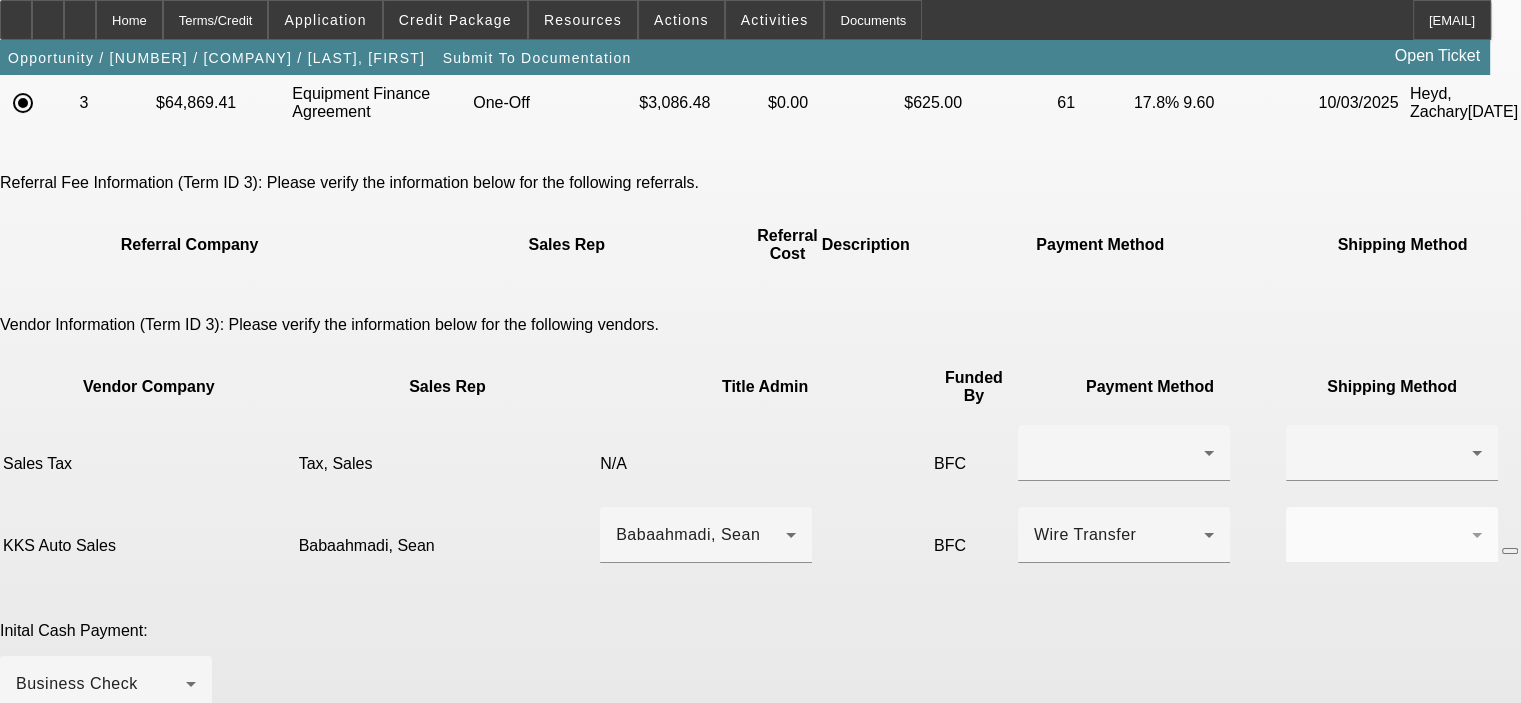 scroll, scrollTop: 200, scrollLeft: 0, axis: vertical 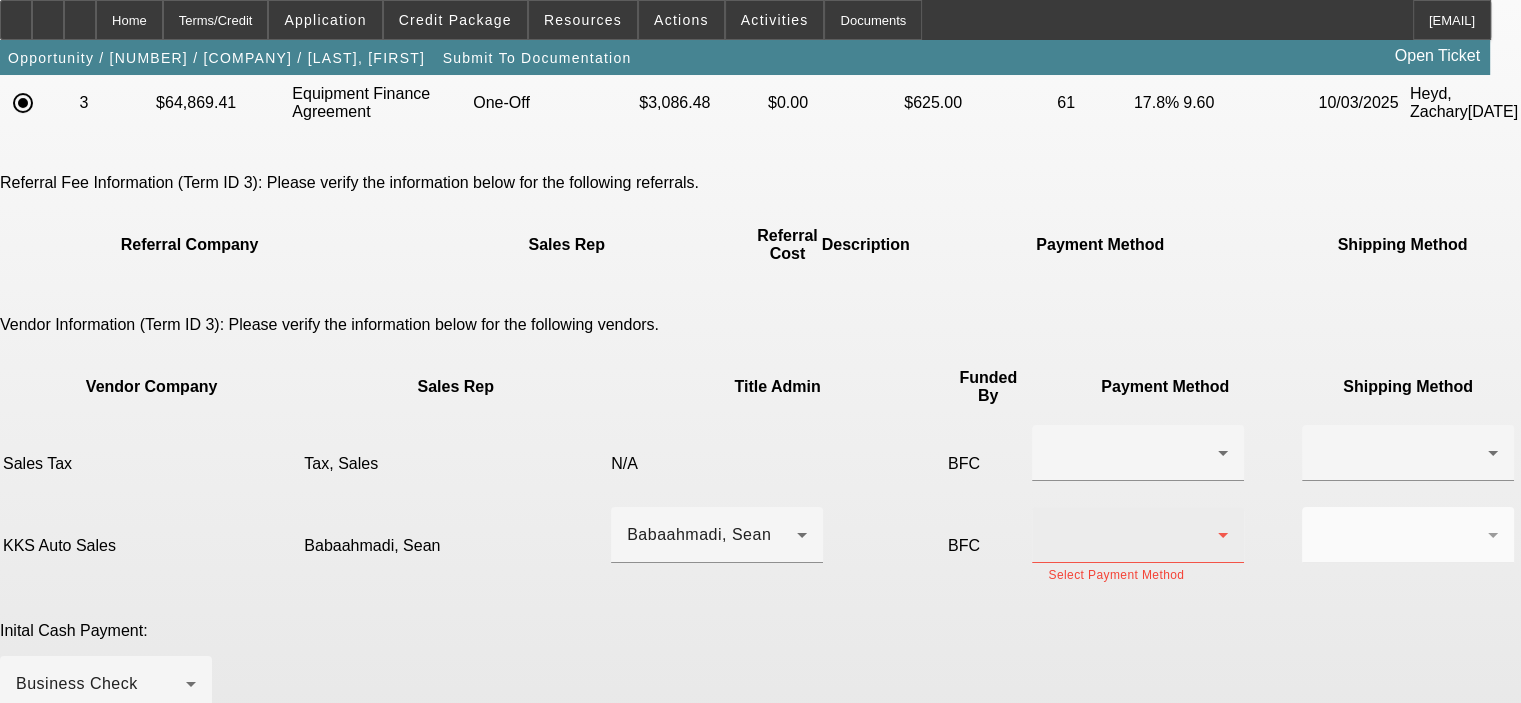 click at bounding box center (1133, 535) 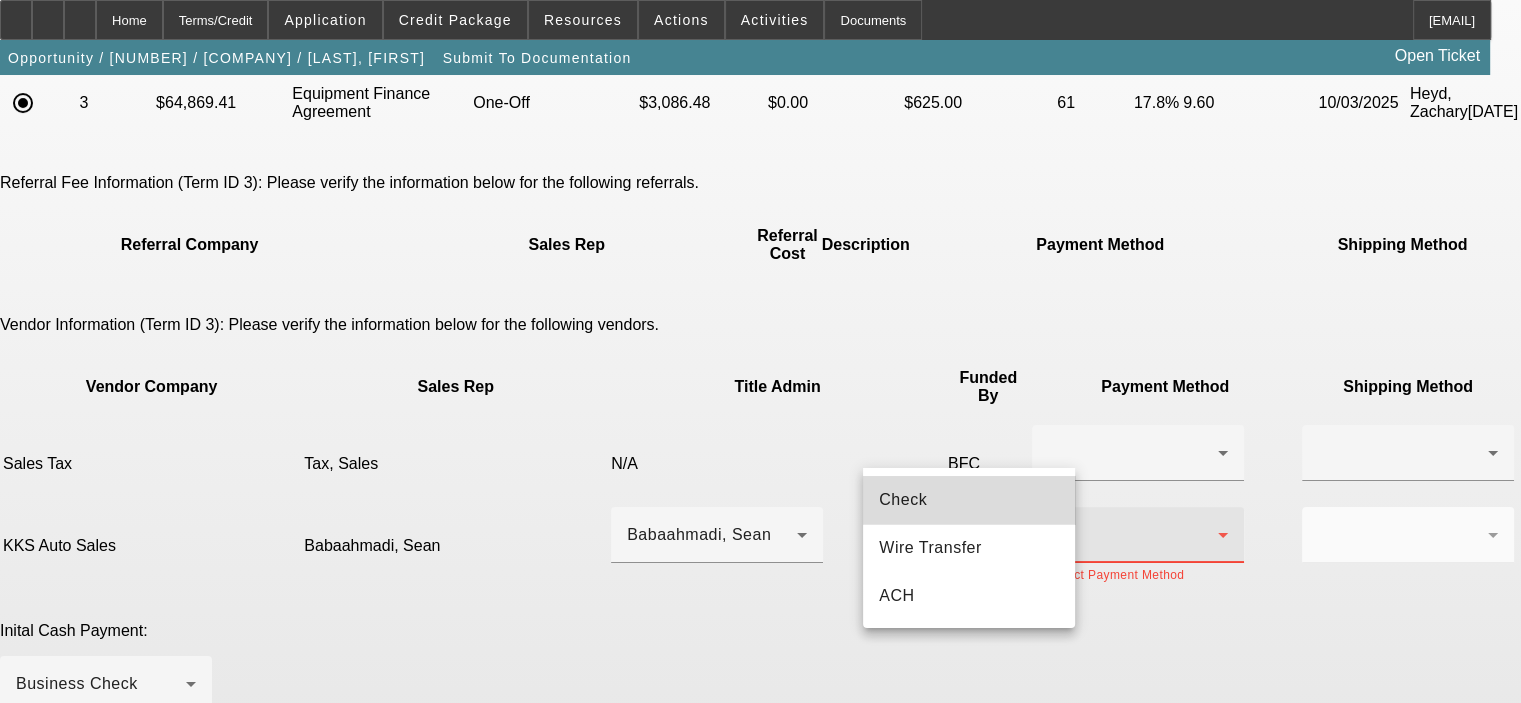 click on "Check" at bounding box center [969, 500] 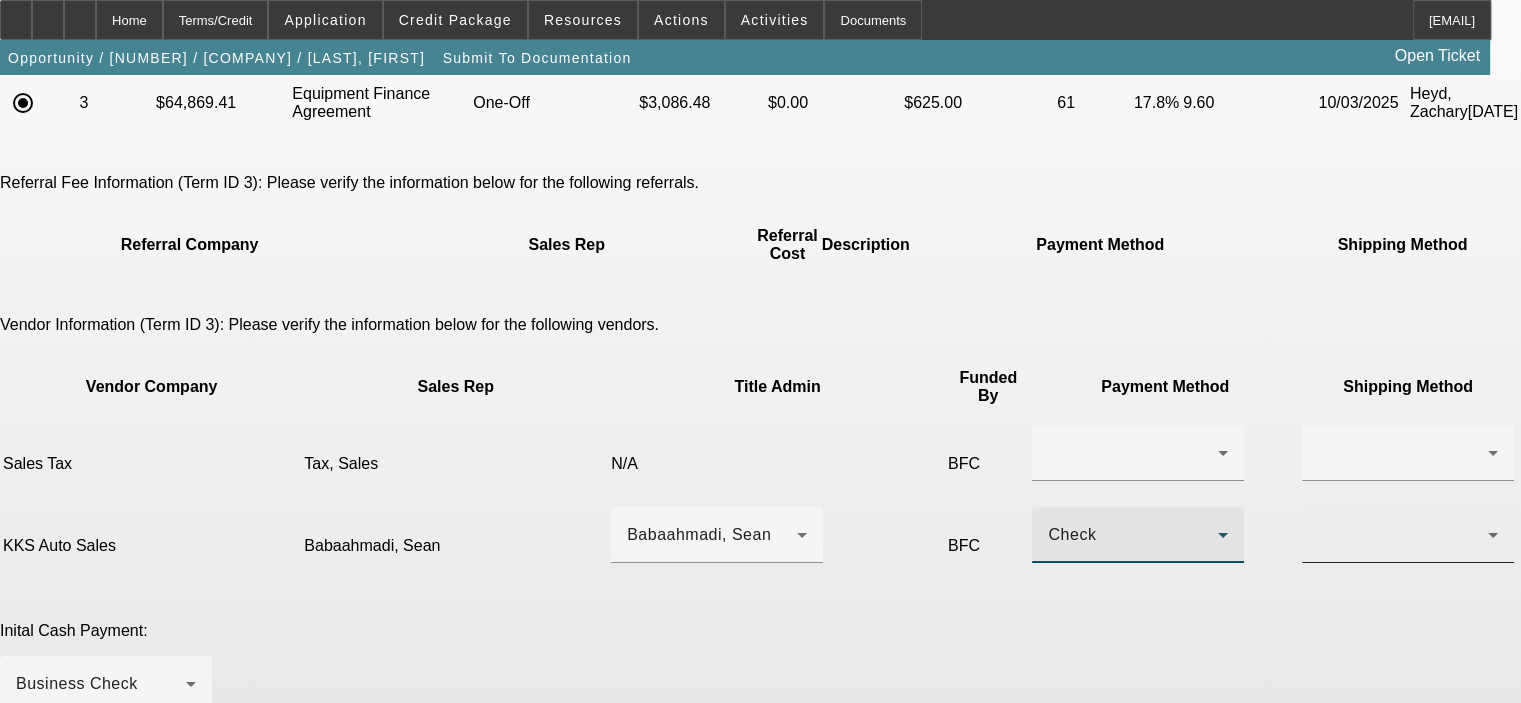click at bounding box center [1403, 535] 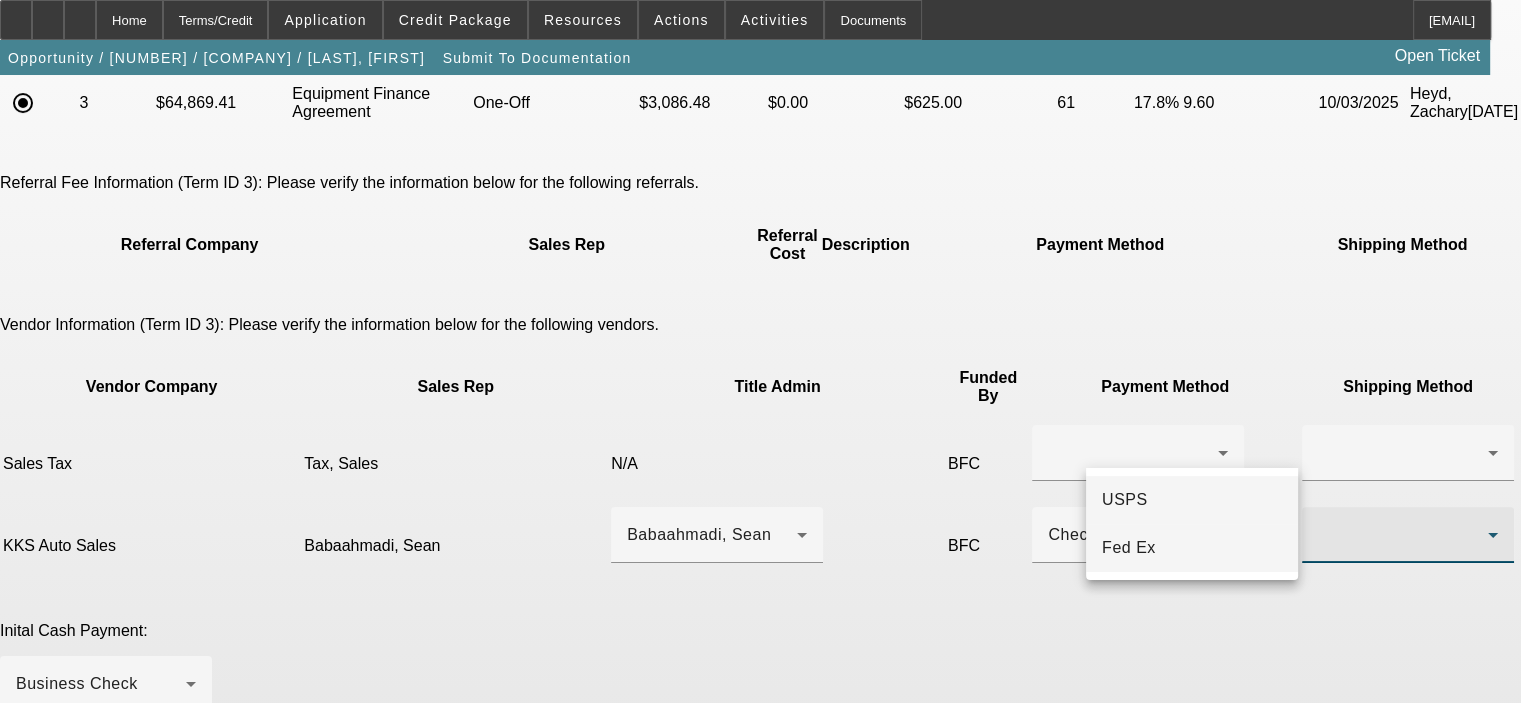 click on "Fed Ex" at bounding box center [1192, 548] 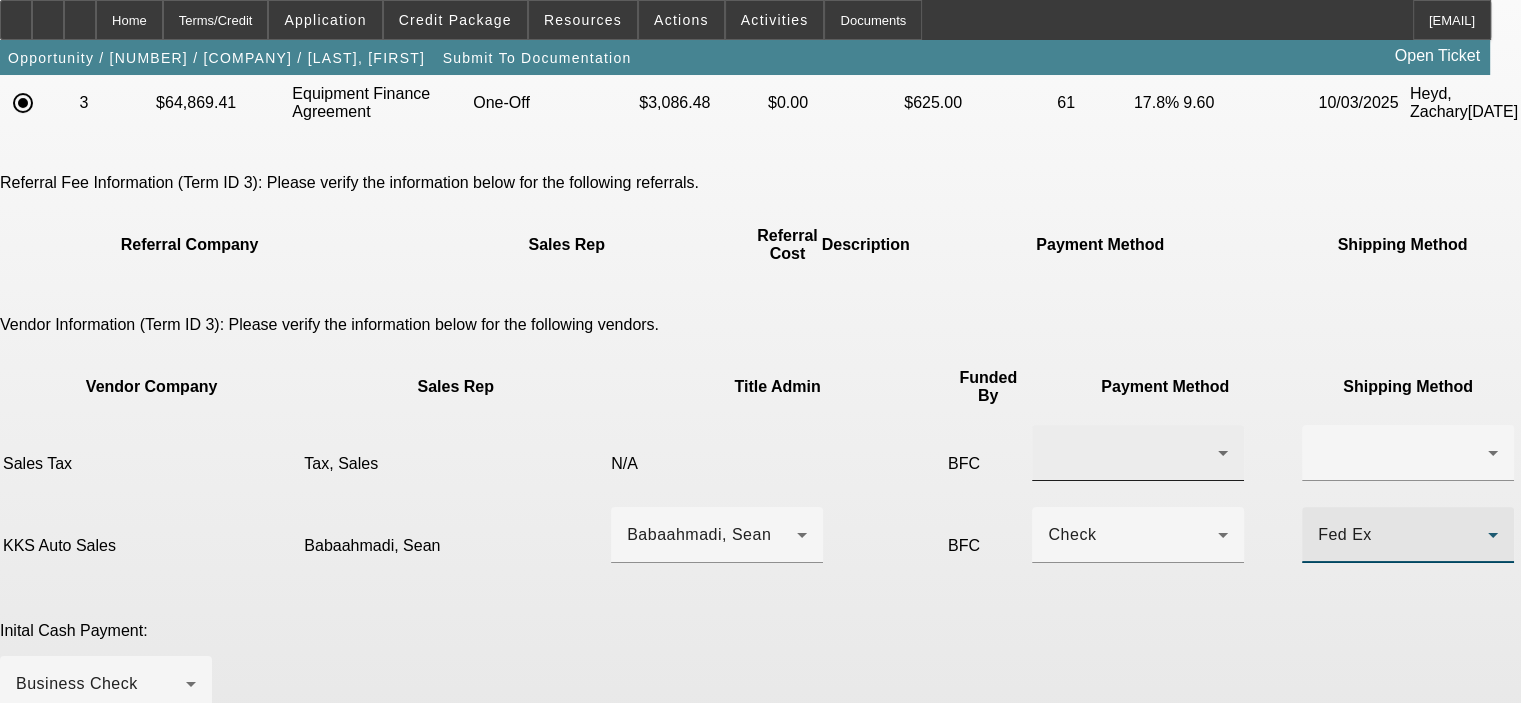 click at bounding box center [1133, 453] 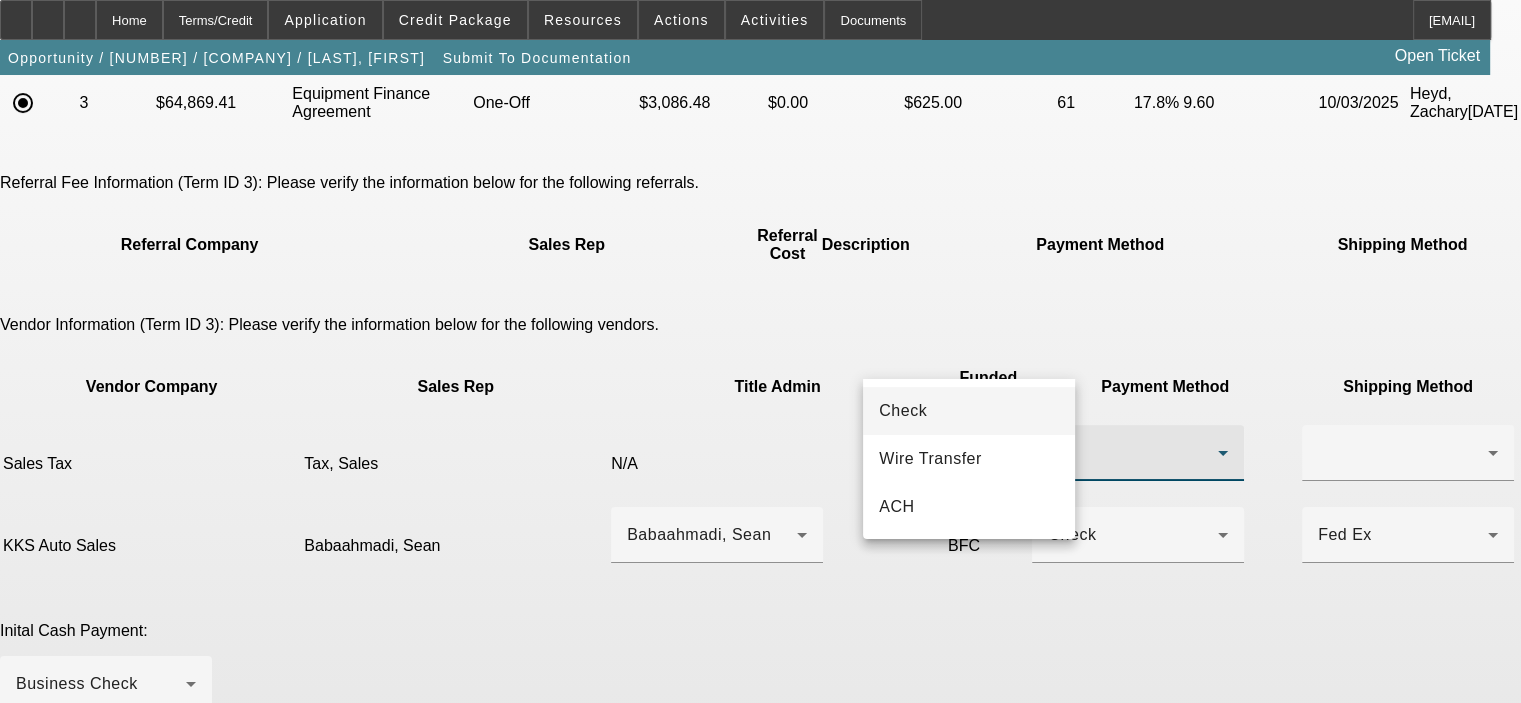 click on "Check" at bounding box center (969, 411) 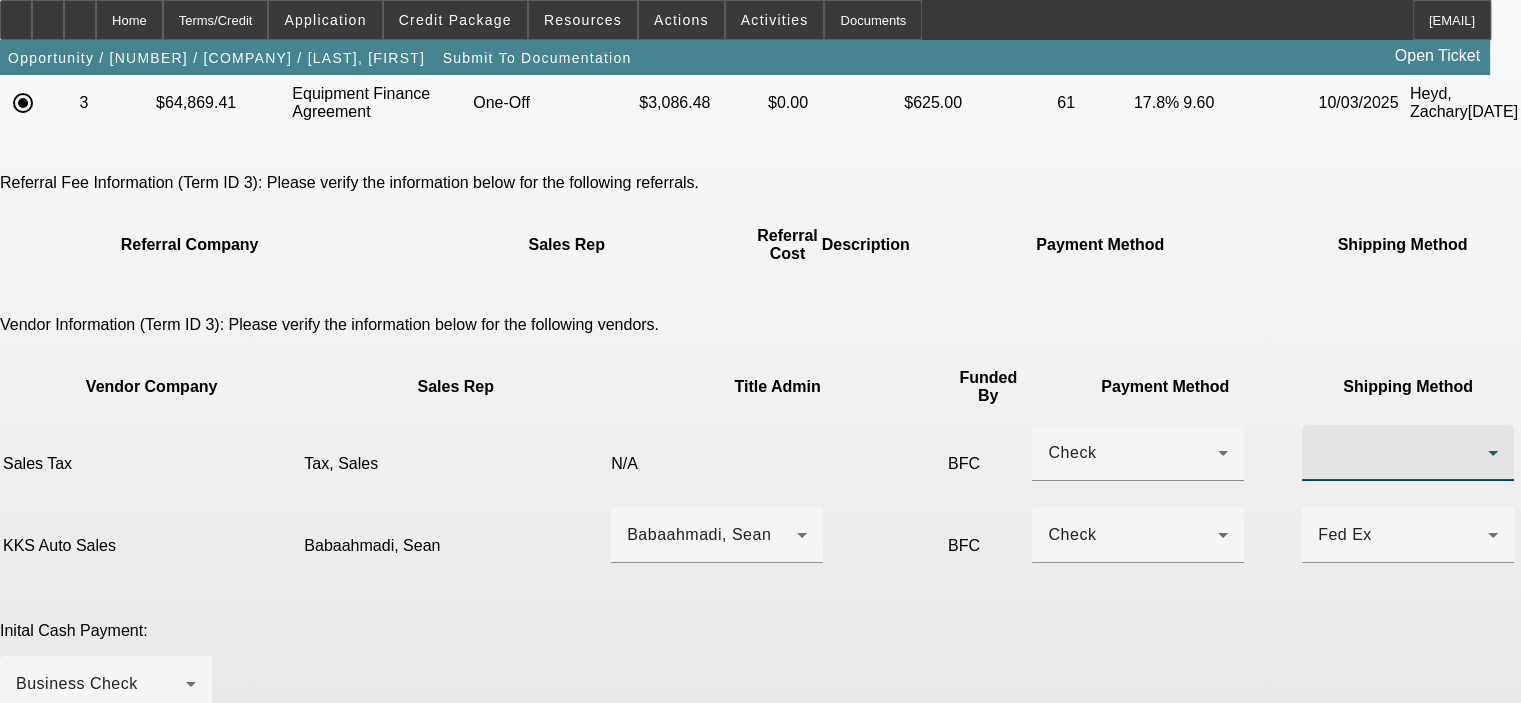 click at bounding box center [1403, 453] 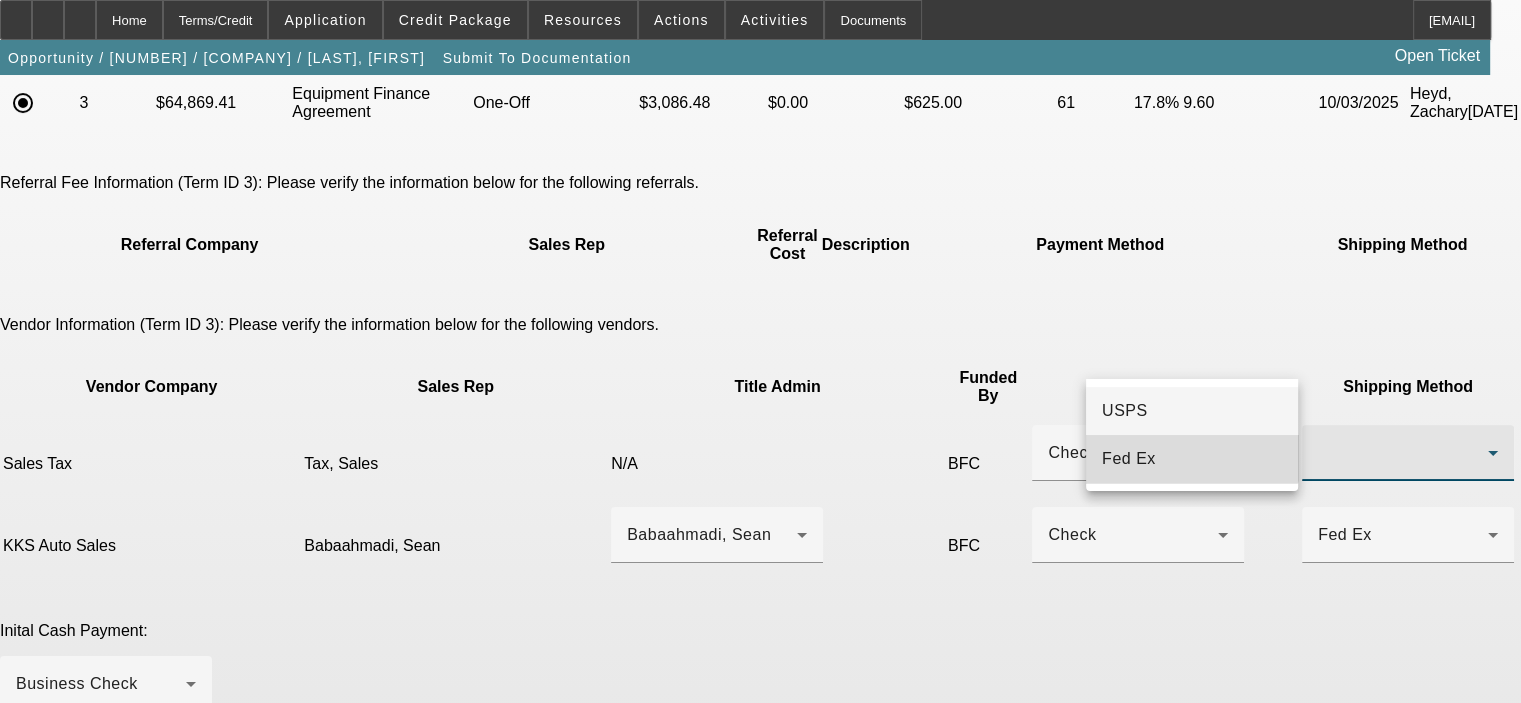 click on "Fed Ex" at bounding box center [1192, 459] 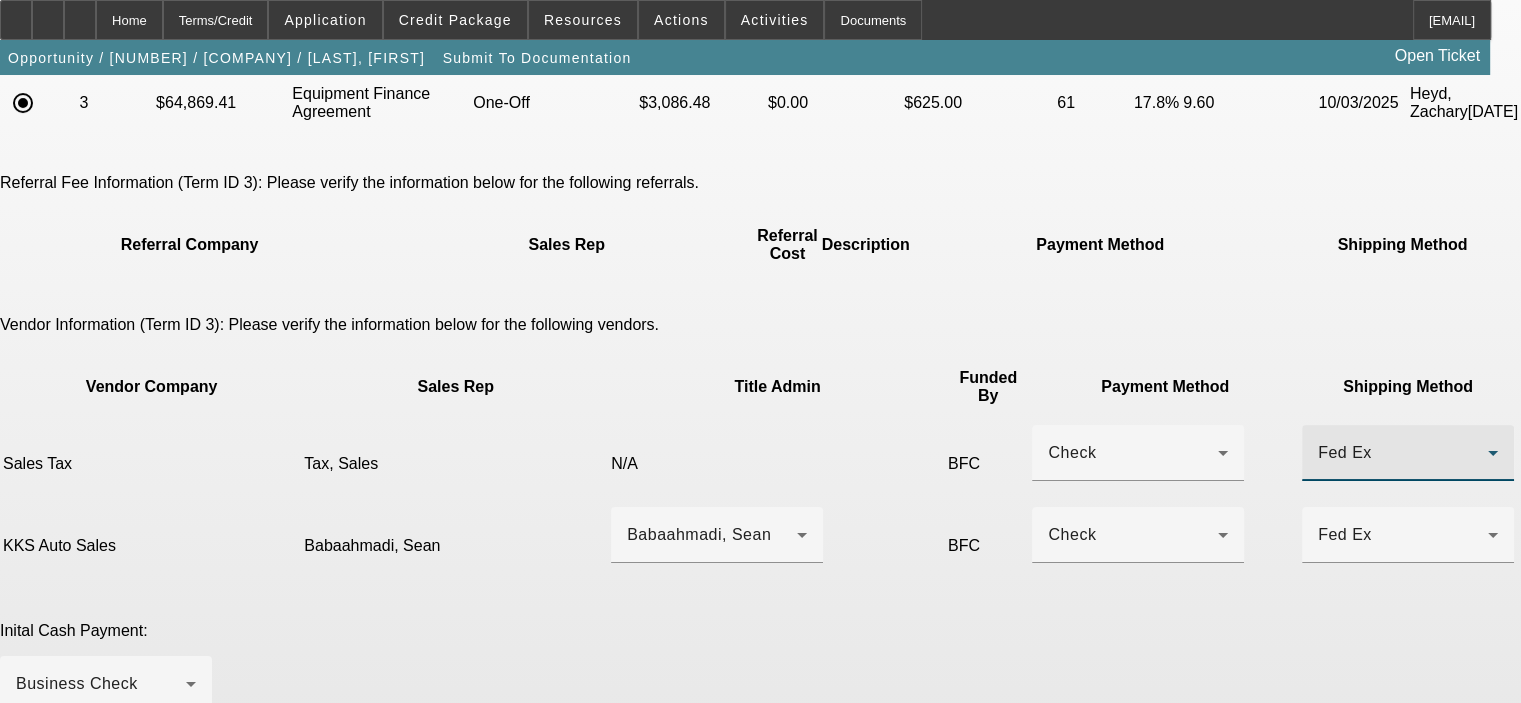 click on "Please choose the accepted term scenario you would like to submit
for documentation.
Terms eligible for submission:
Select
Term ID
Amt. Financed
Contract Type
Funding Method
Sec. Deposit
Adv. Payment
Doc Fee
PO $
Total Term" 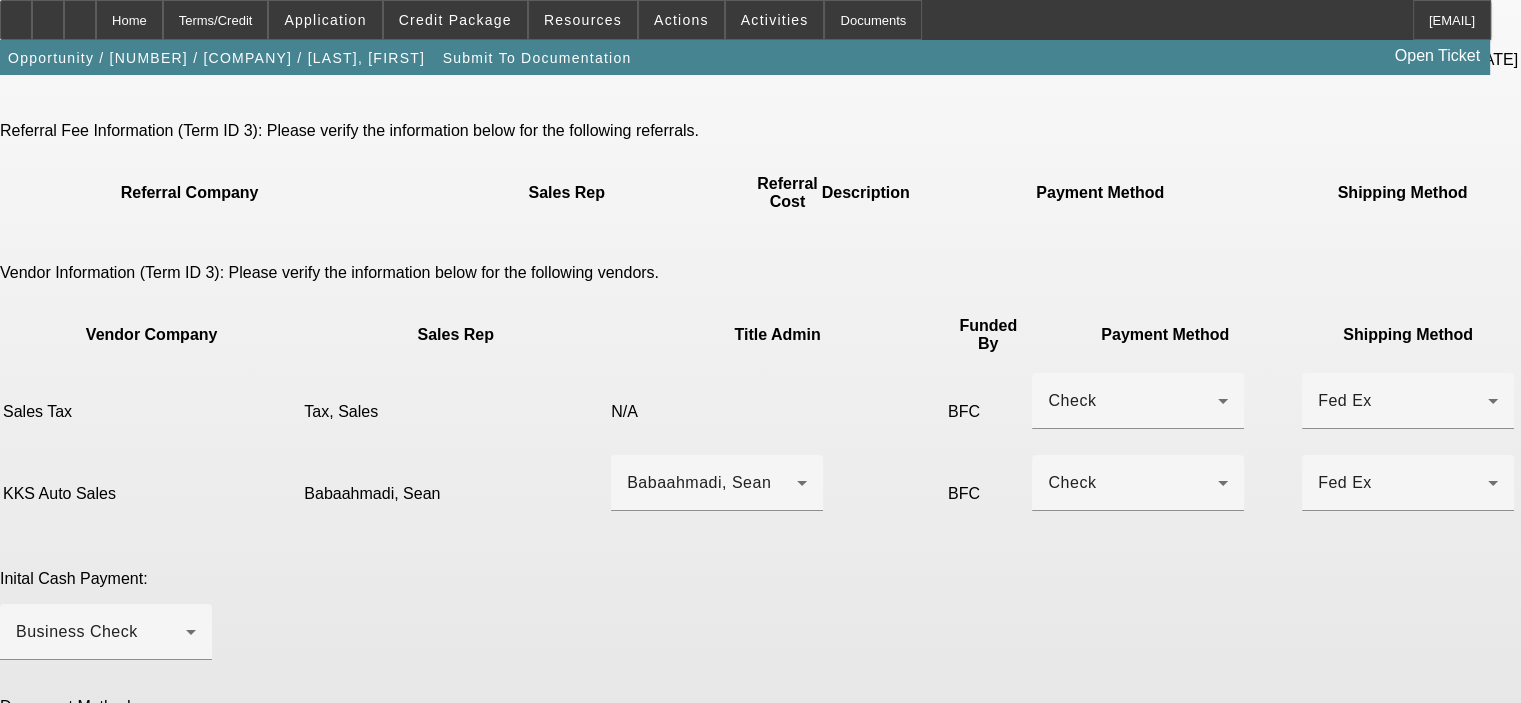 scroll, scrollTop: 400, scrollLeft: 0, axis: vertical 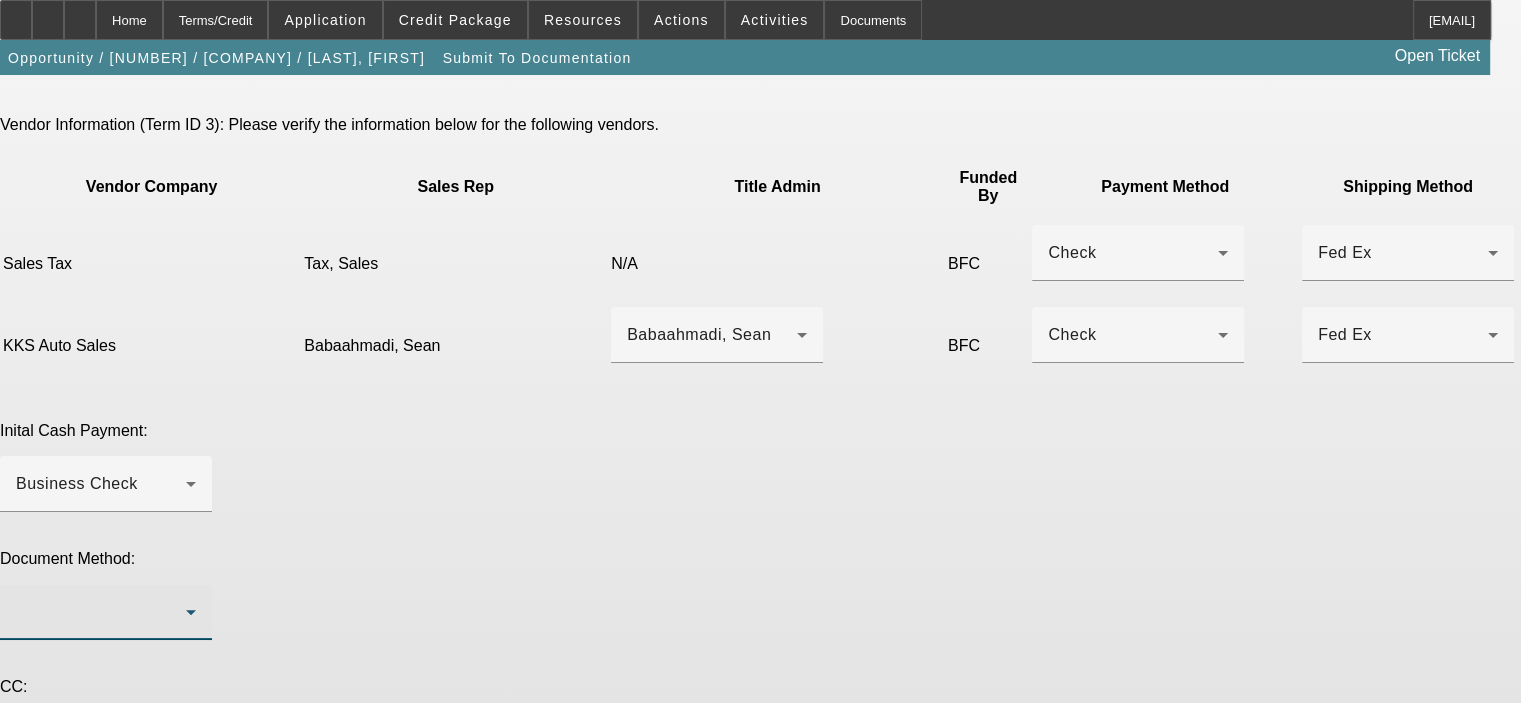 click 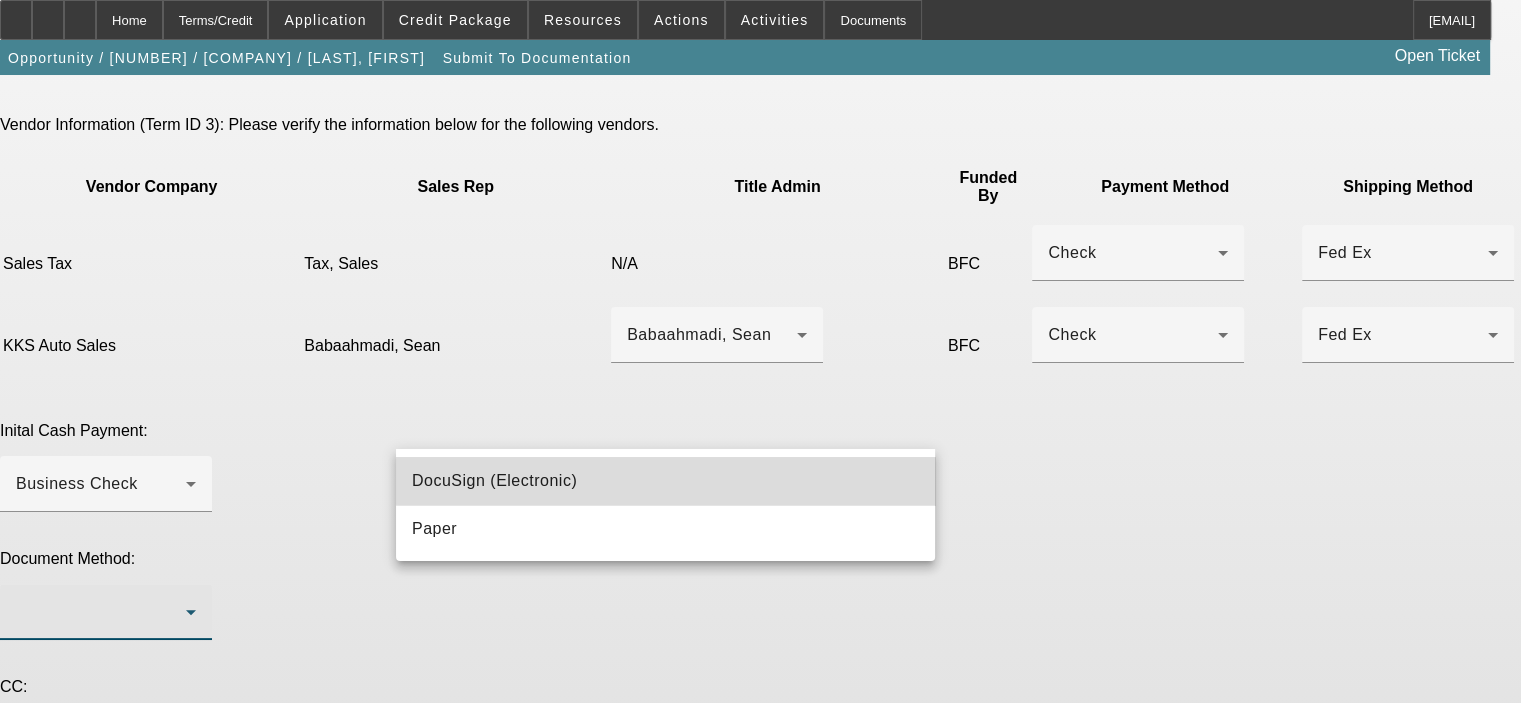 click on "DocuSign (Electronic)" at bounding box center [665, 481] 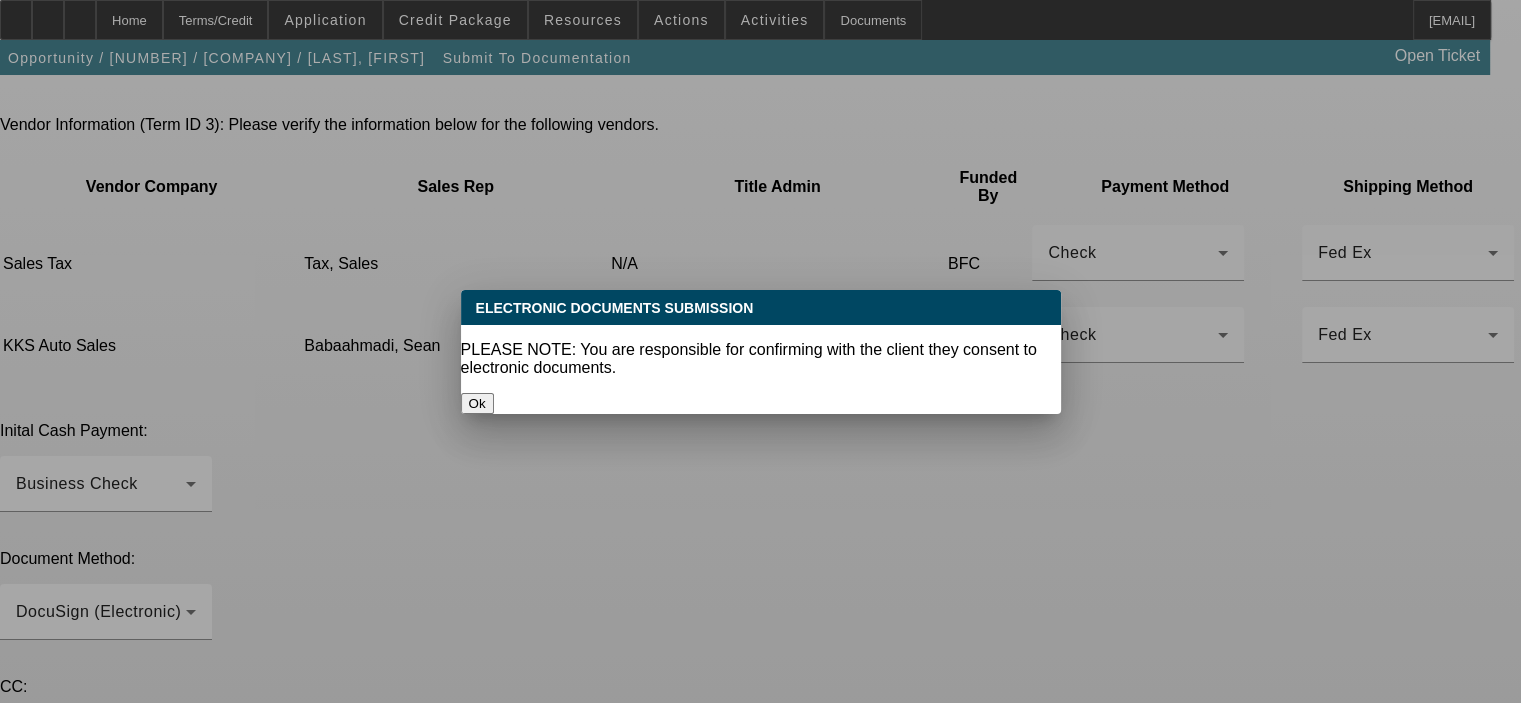 click on "Ok" at bounding box center [477, 403] 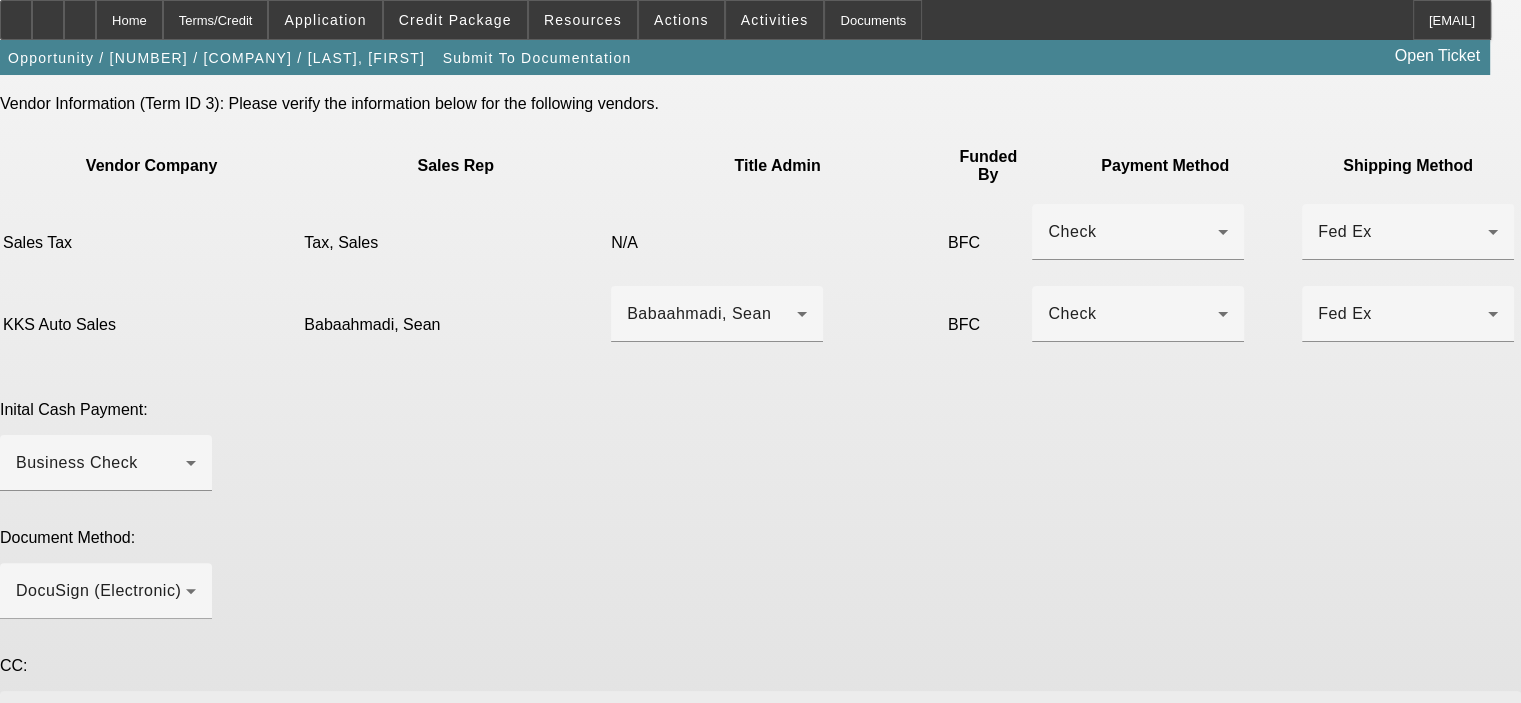 scroll, scrollTop: 441, scrollLeft: 0, axis: vertical 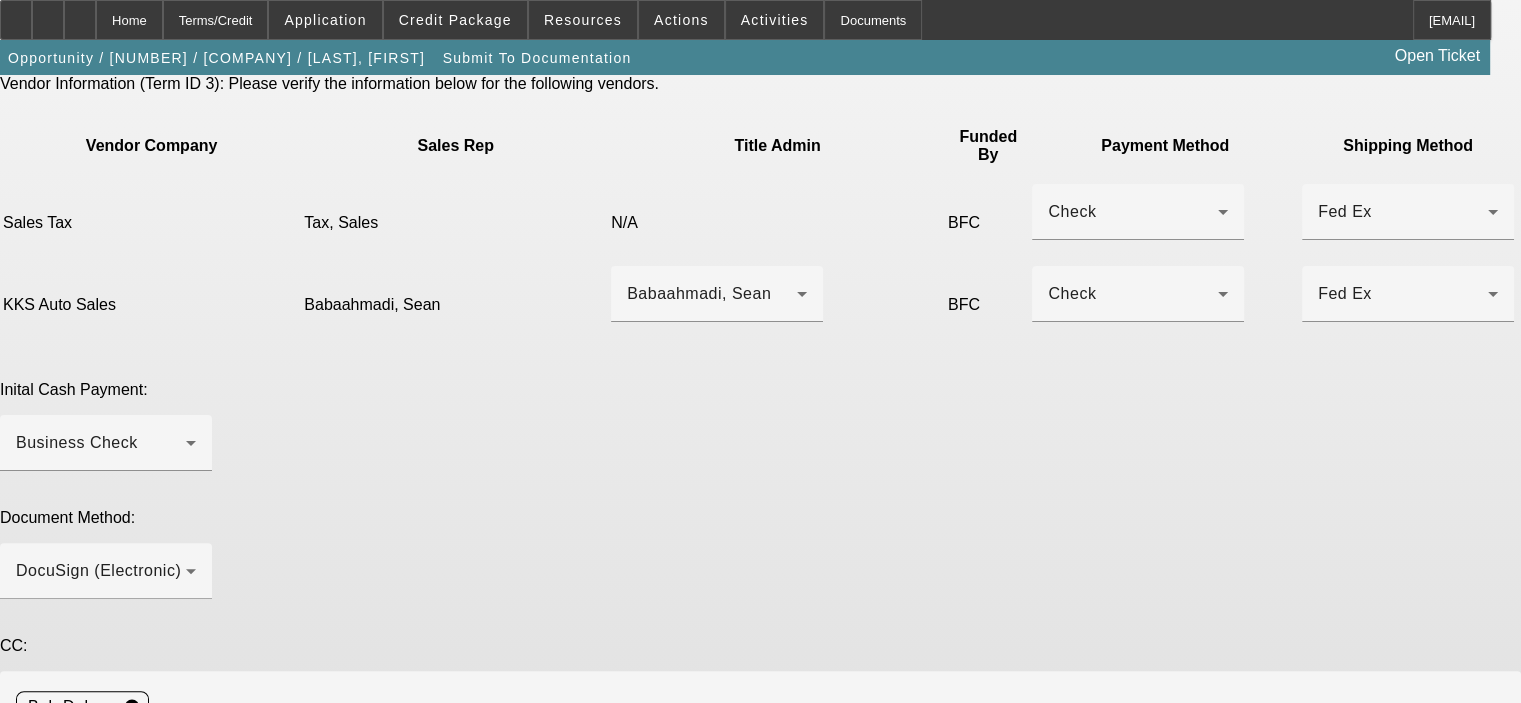 click 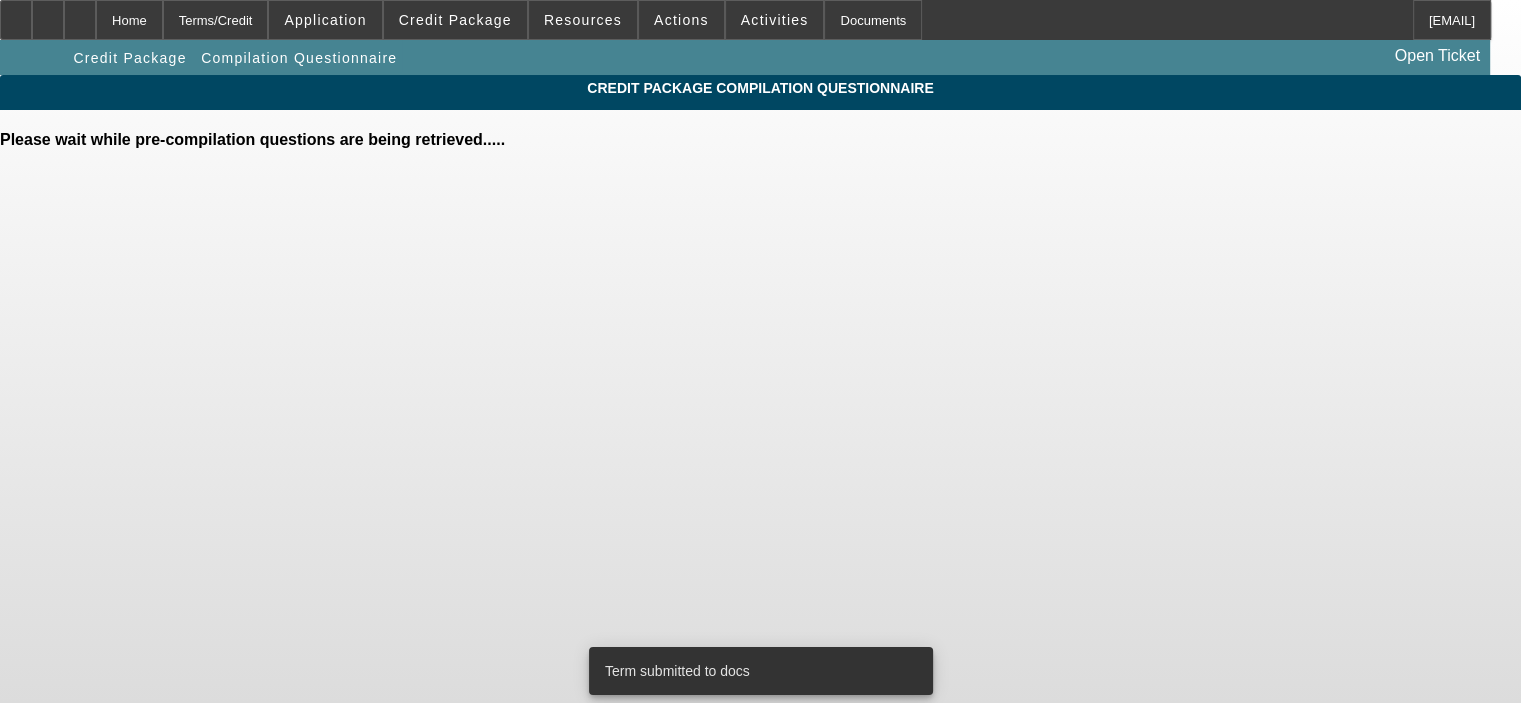 scroll, scrollTop: 0, scrollLeft: 0, axis: both 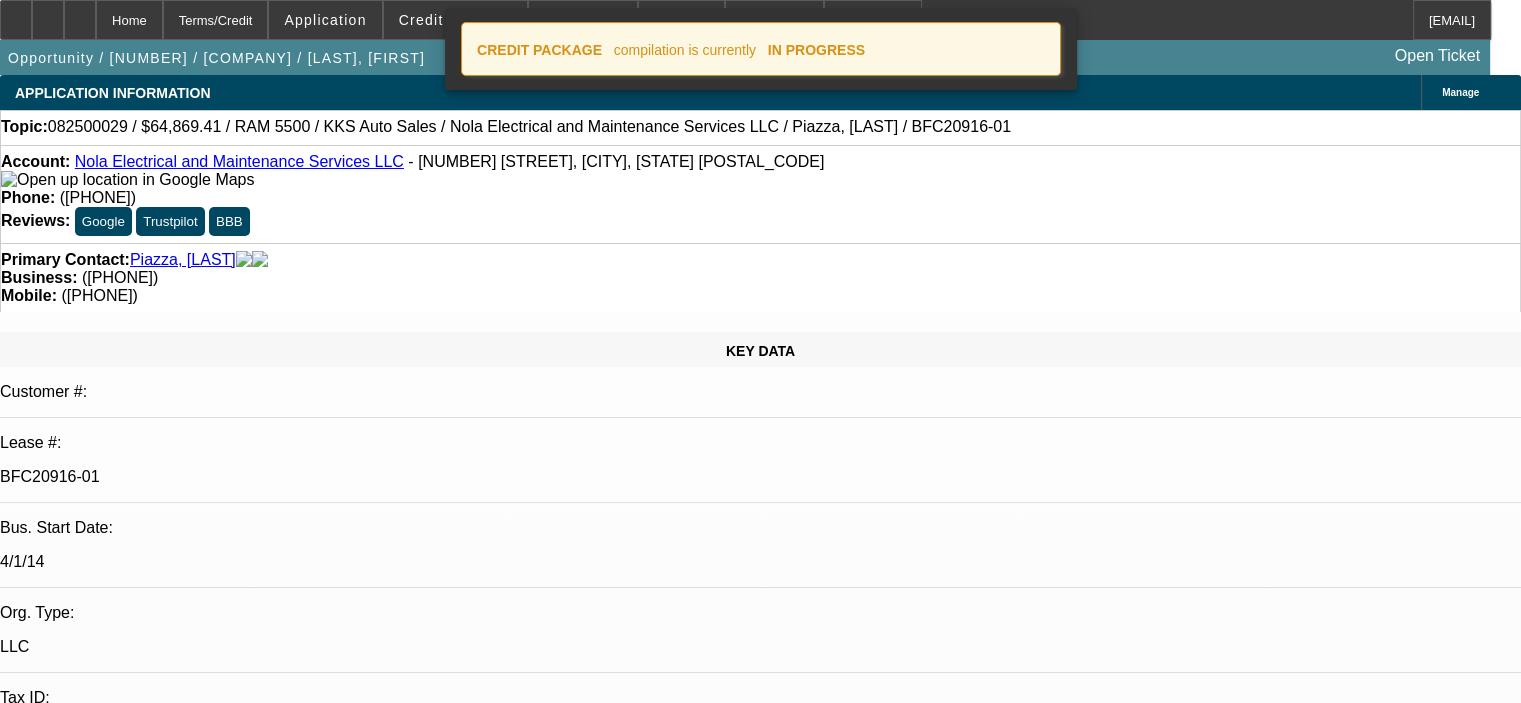 select on "0.1" 